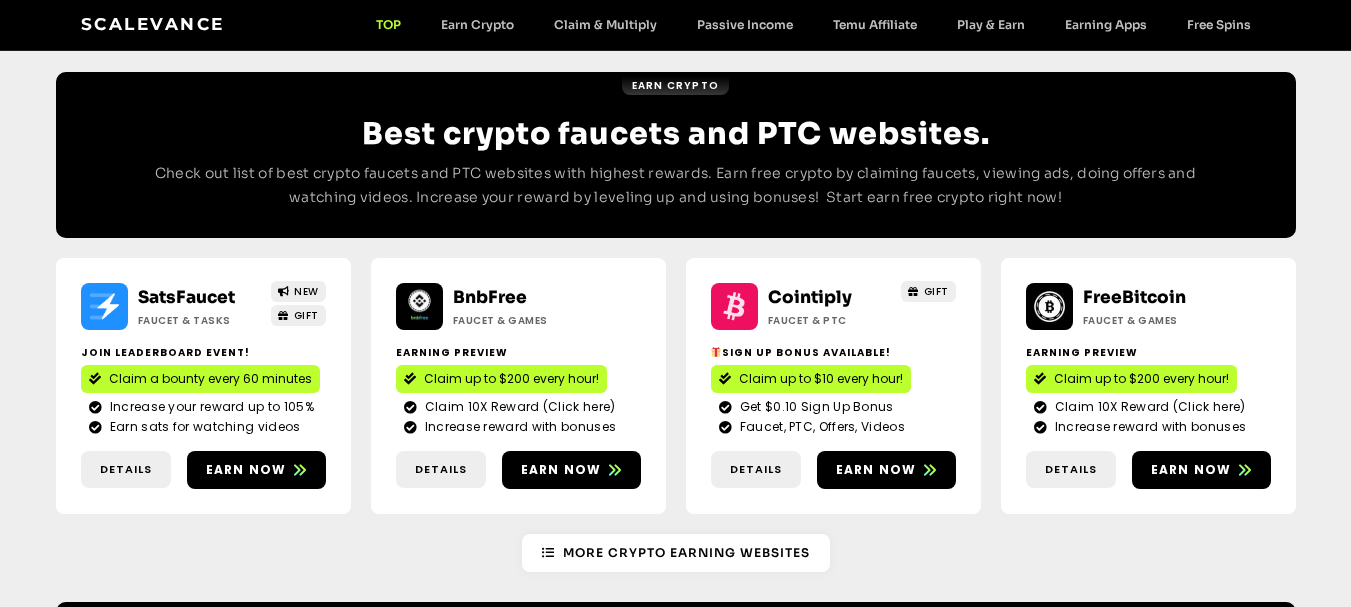scroll, scrollTop: 1501, scrollLeft: 0, axis: vertical 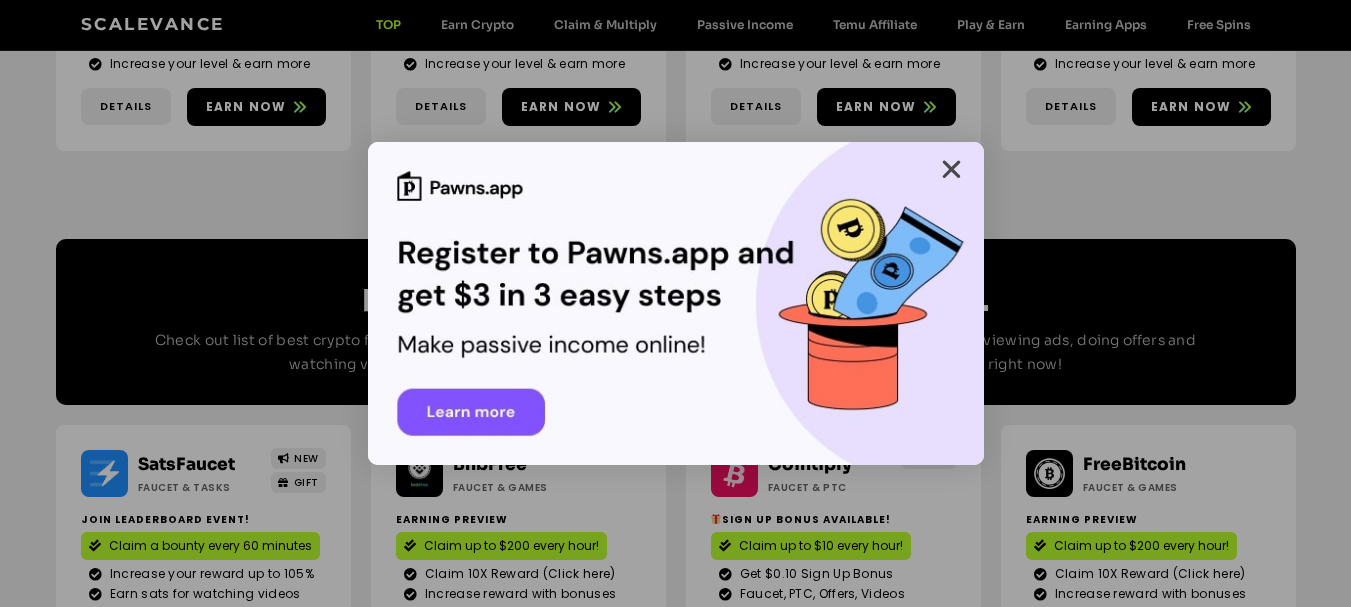 click at bounding box center [951, 169] 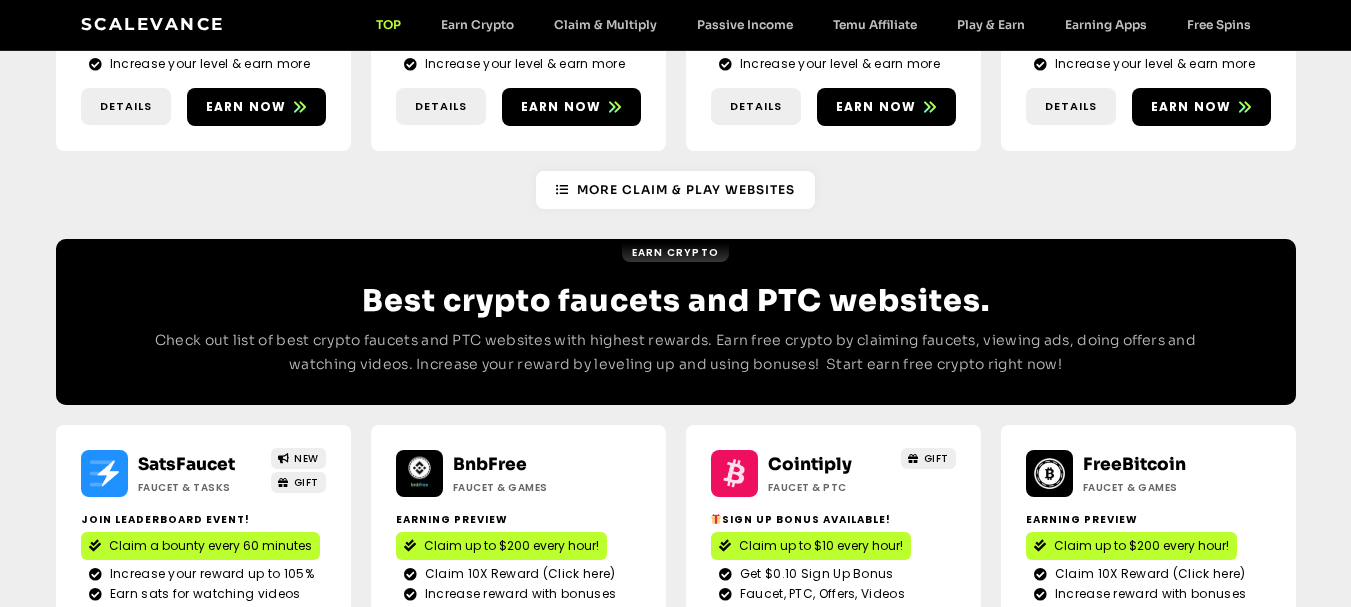 click on "Scalevance
TOP
Earn Crypto
Claim & Multiply
Passive Income
Temu Affiliate
Play & Earn
Earning Apps
Free Spins
TOP
Earn Crypto
Claim & Multiply
Passive Income
Temu Affiliate
Play & Earn
Earning Apps
Free Spins" at bounding box center [676, 25] 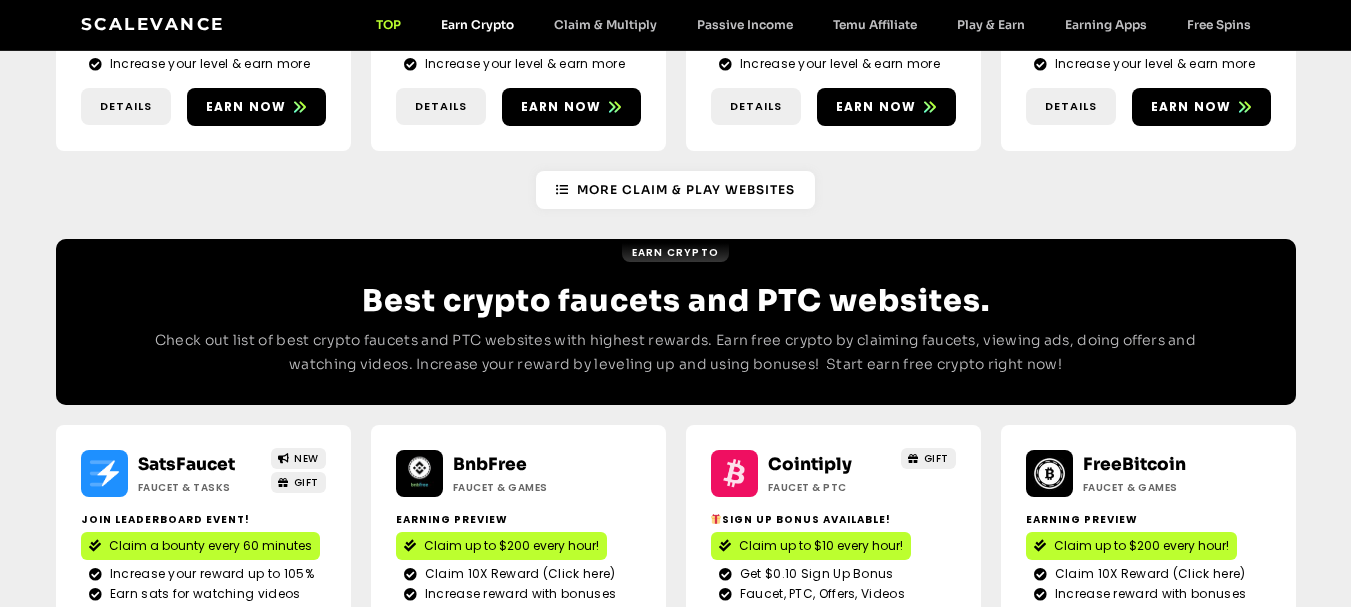 click on "Earn Crypto" 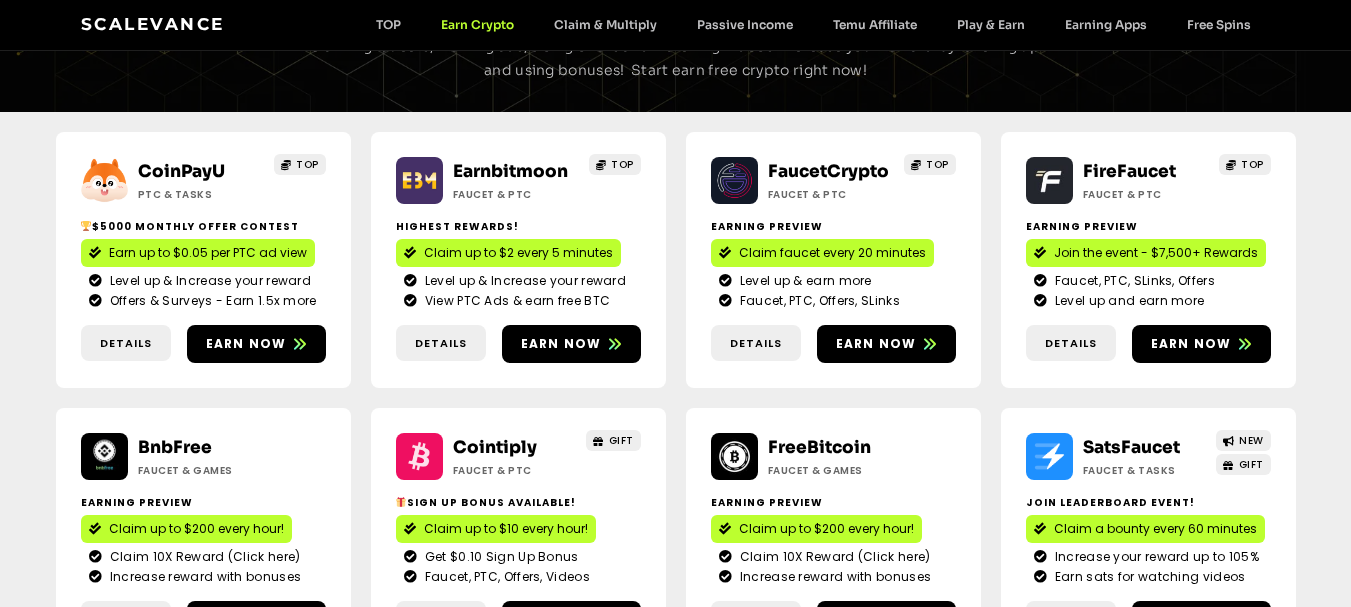 scroll, scrollTop: 500, scrollLeft: 0, axis: vertical 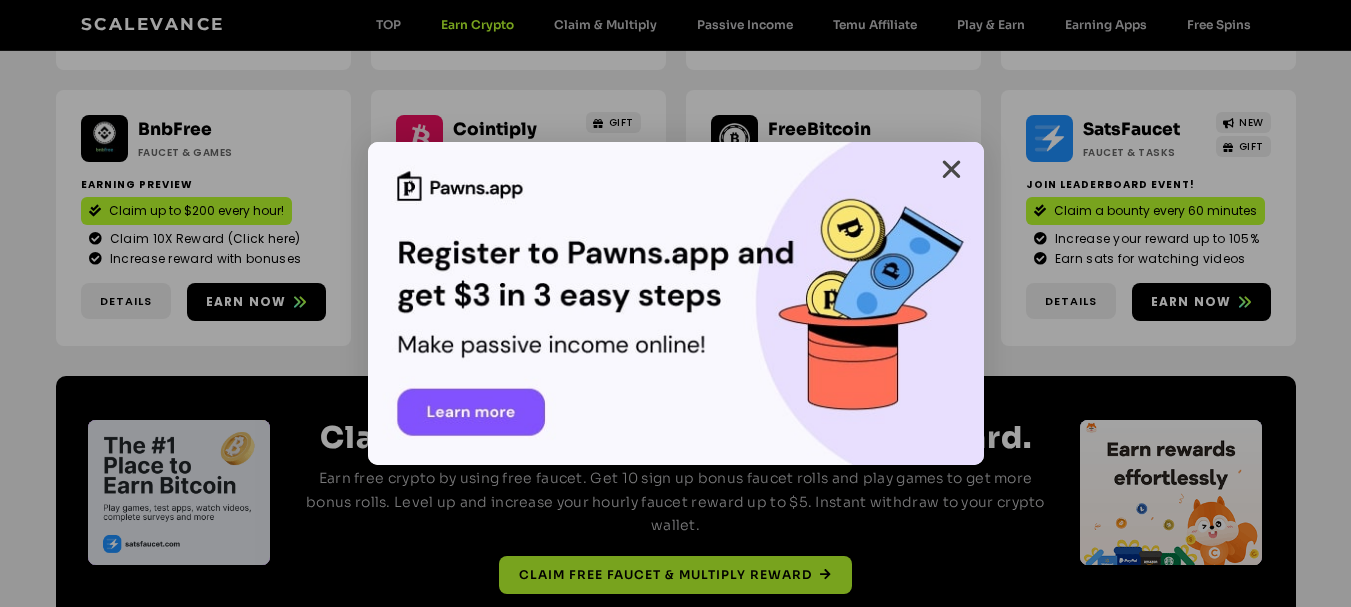 click at bounding box center (951, 169) 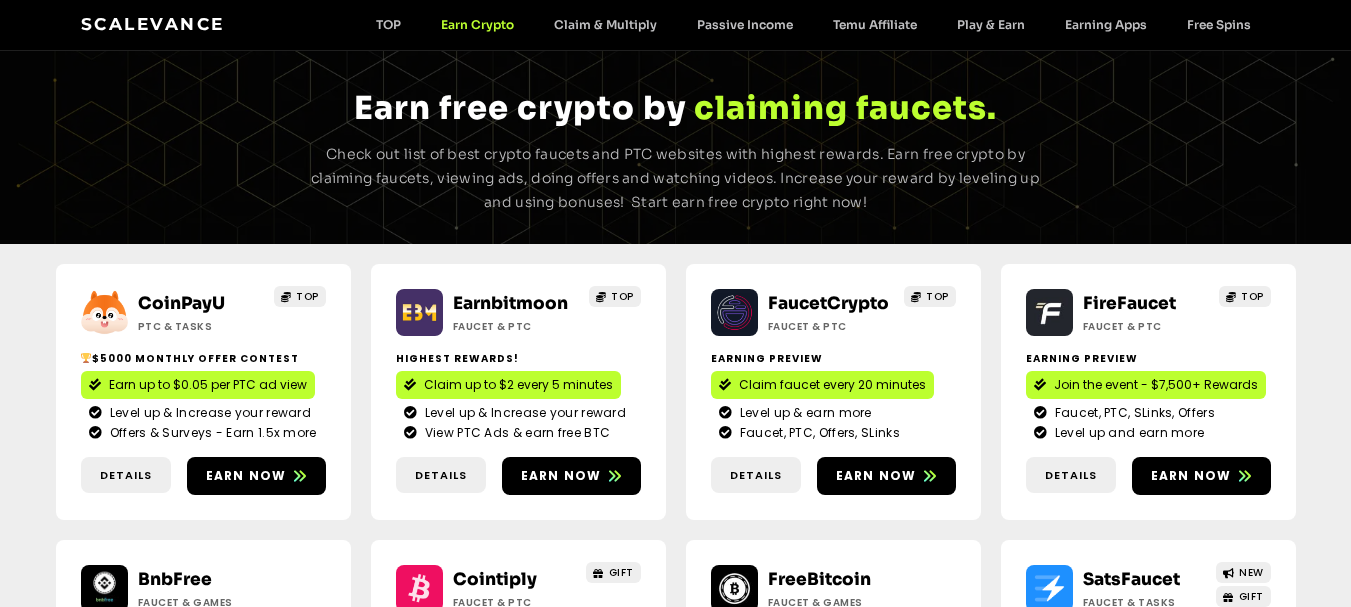 scroll, scrollTop: 0, scrollLeft: 0, axis: both 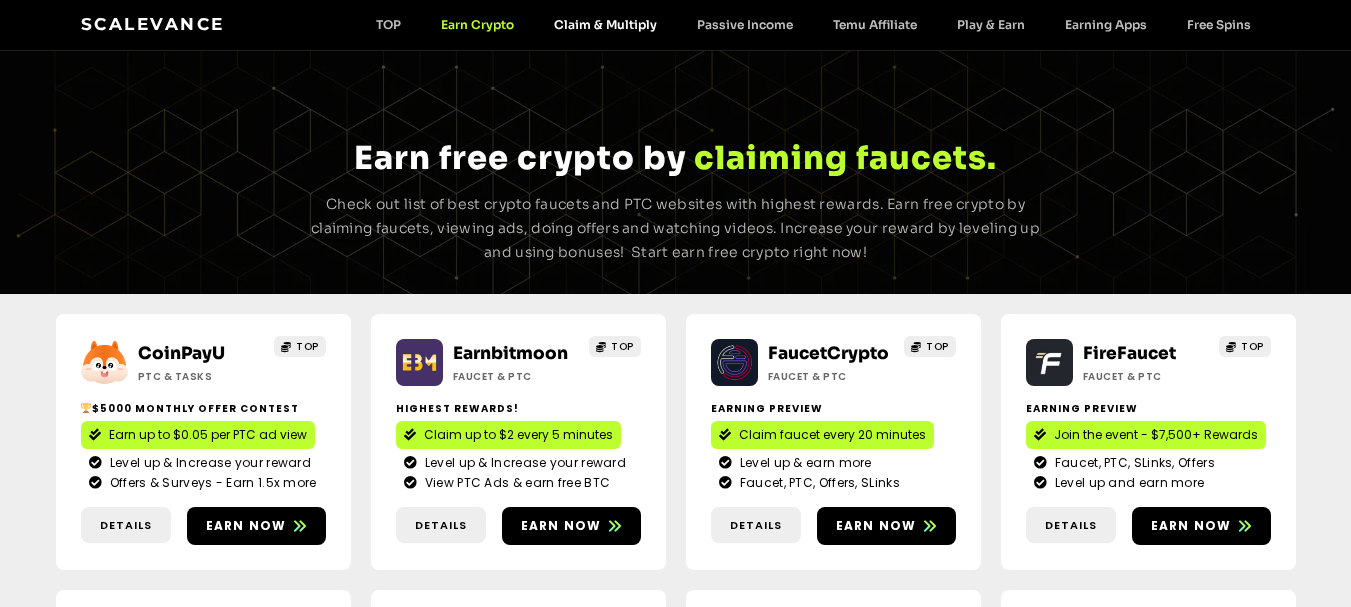 click on "Claim & Multiply" 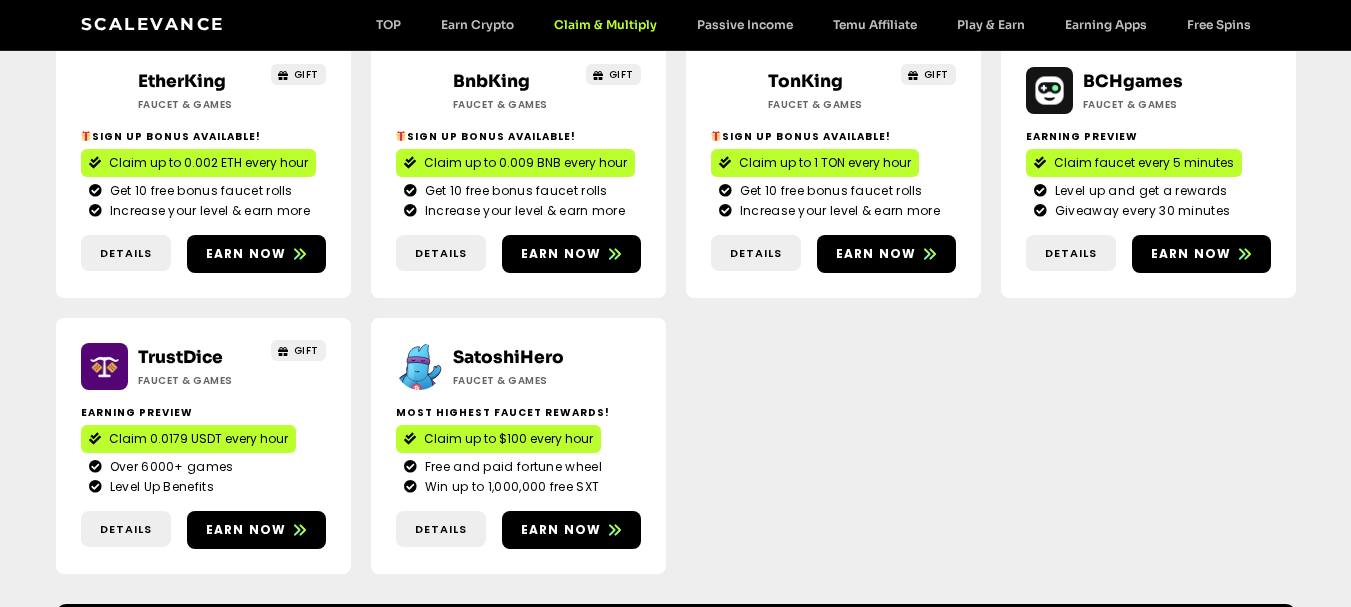 scroll, scrollTop: 800, scrollLeft: 0, axis: vertical 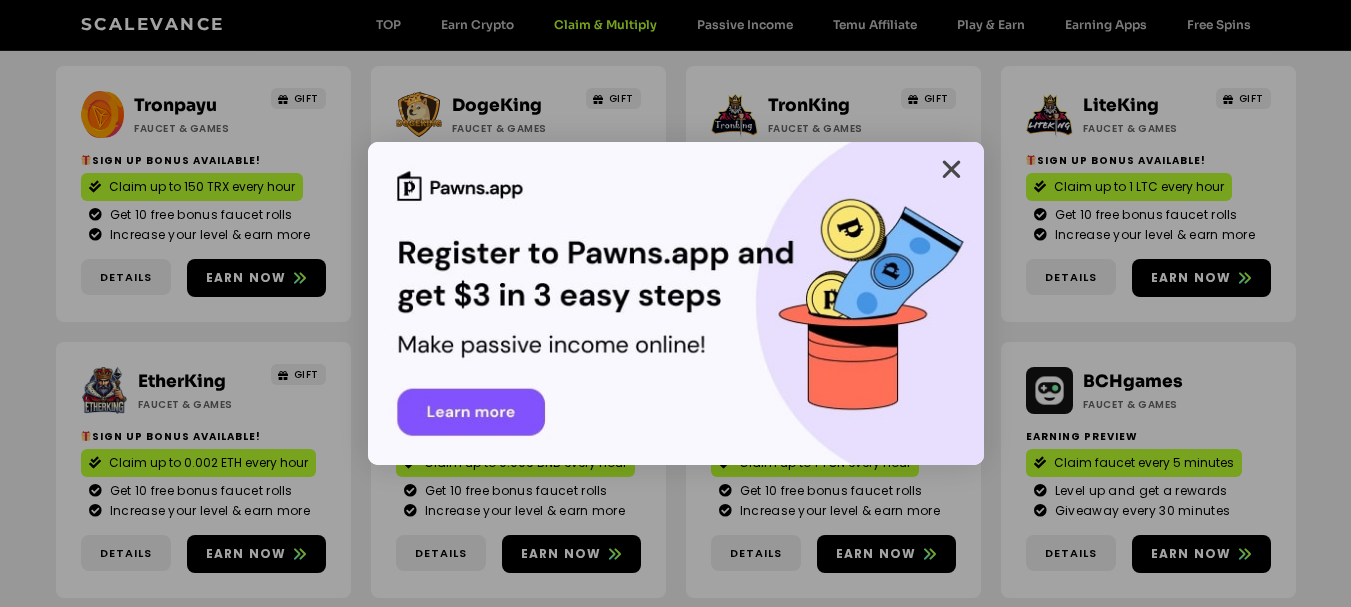 click at bounding box center (951, 169) 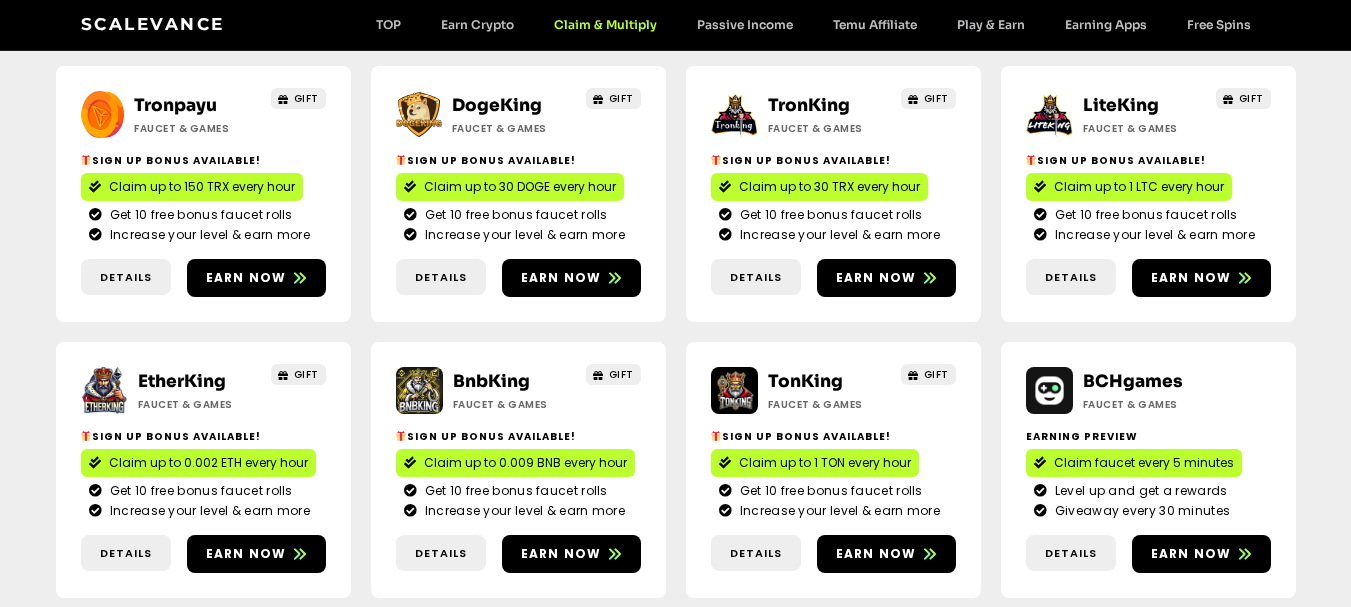 click on "Scalevance
TOP
Earn Crypto
Claim & Multiply
Passive Income
Temu Affiliate
Play & Earn
Earning Apps
Free Spins
TOP
Earn Crypto
Claim & Multiply
Passive Income
Temu Affiliate
Play & Earn
Earning Apps
Free Spins" at bounding box center (676, 25) 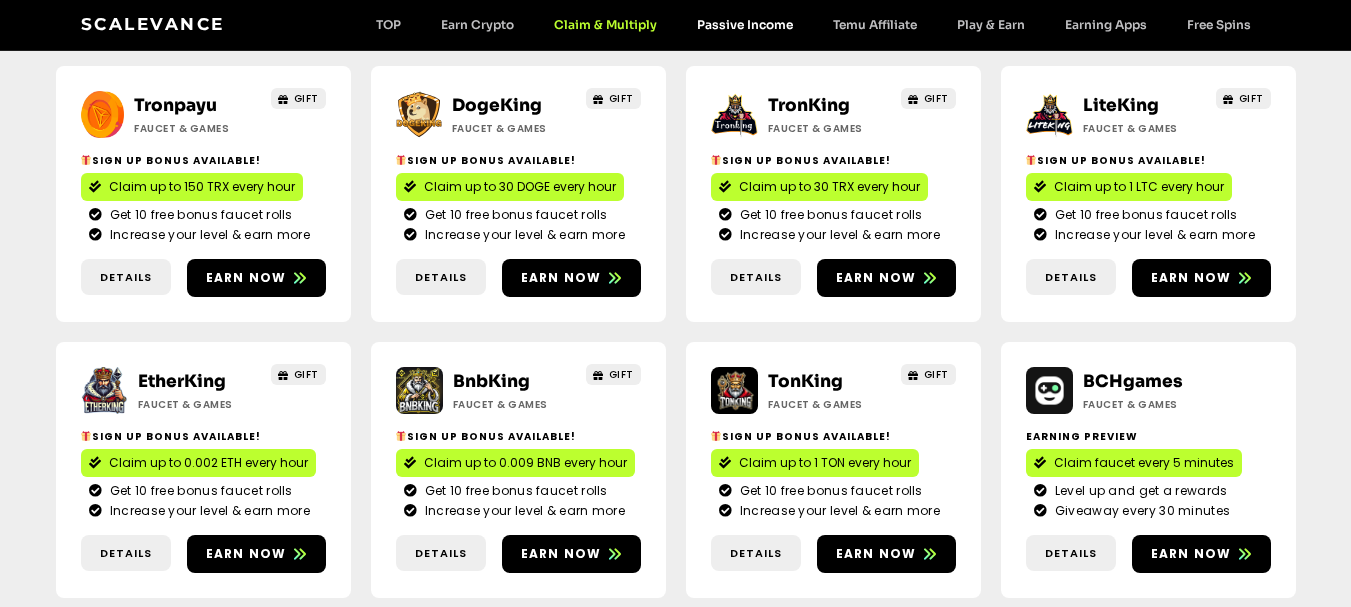 click on "Passive Income" 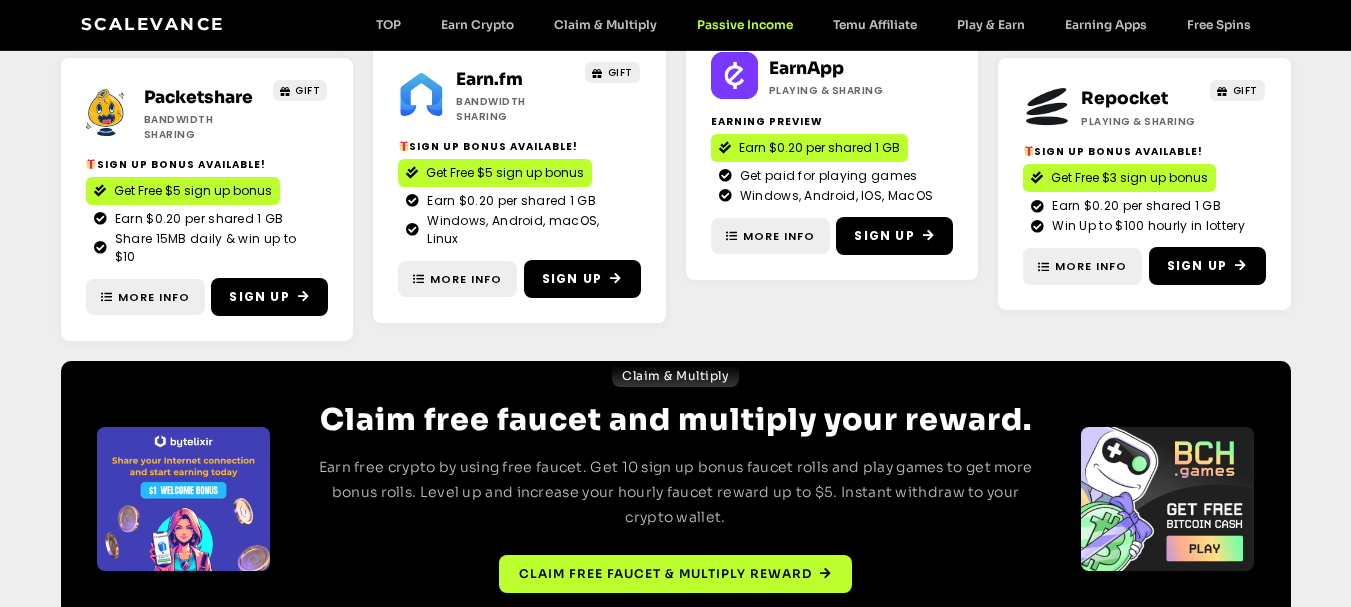 scroll, scrollTop: 658, scrollLeft: 0, axis: vertical 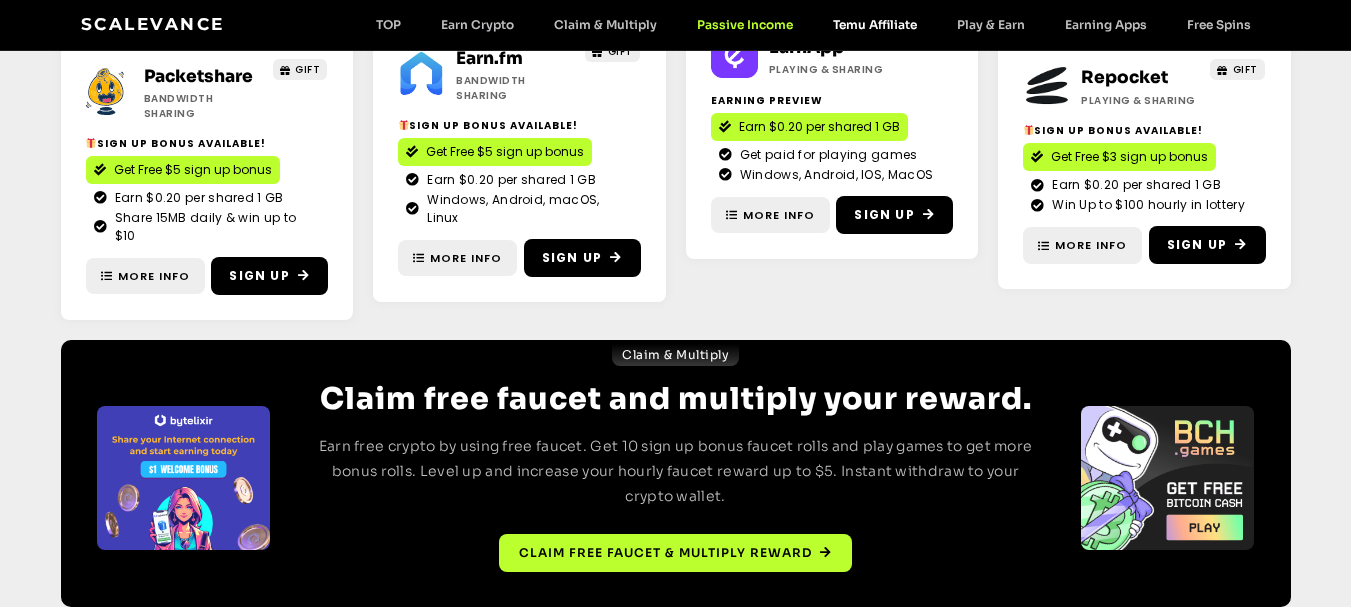 click on "Temu Affiliate" 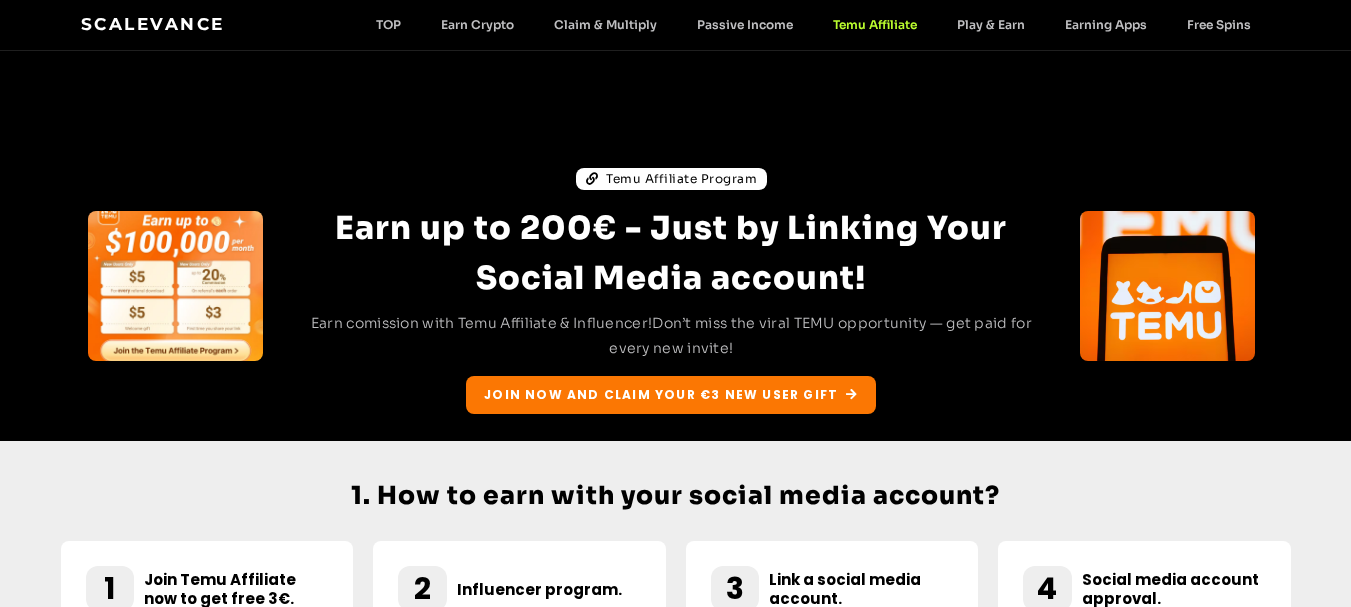 scroll, scrollTop: 0, scrollLeft: 0, axis: both 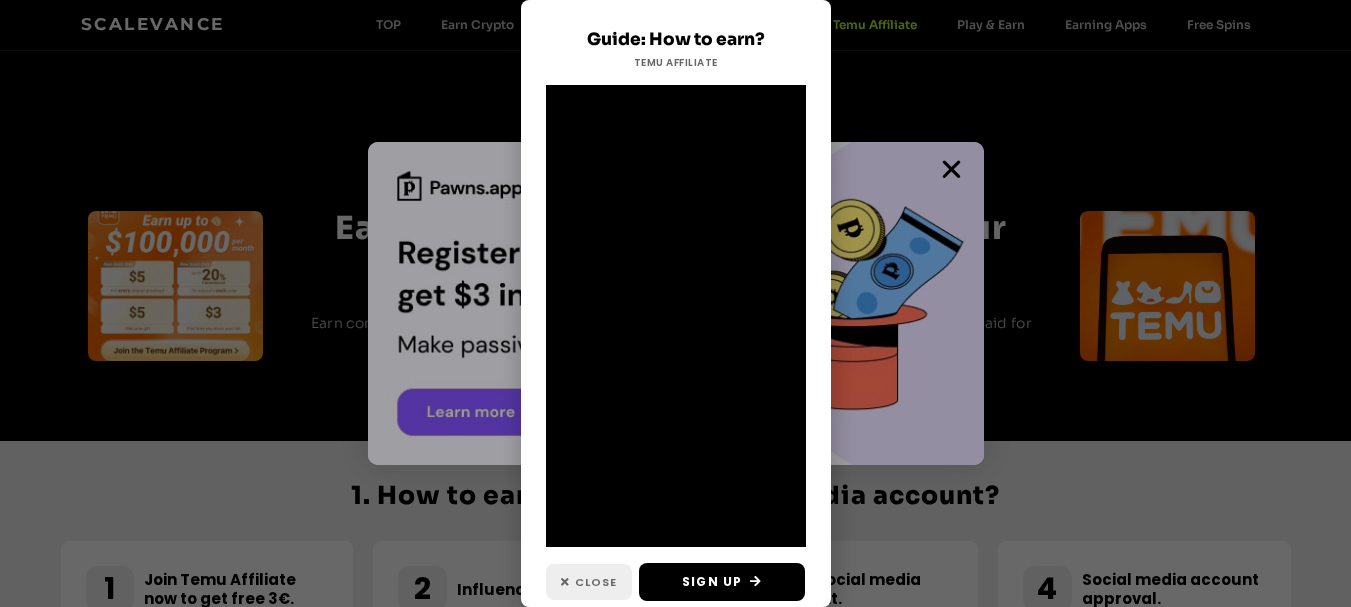 click on "Close" at bounding box center (596, 582) 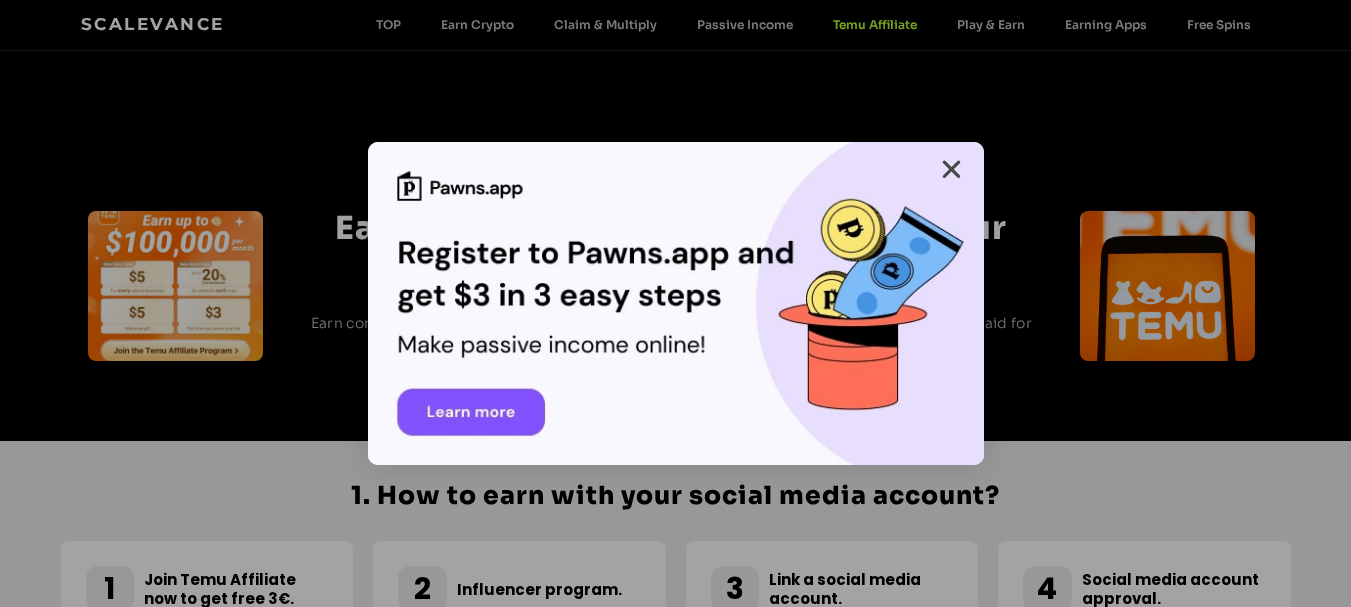 click at bounding box center (951, 169) 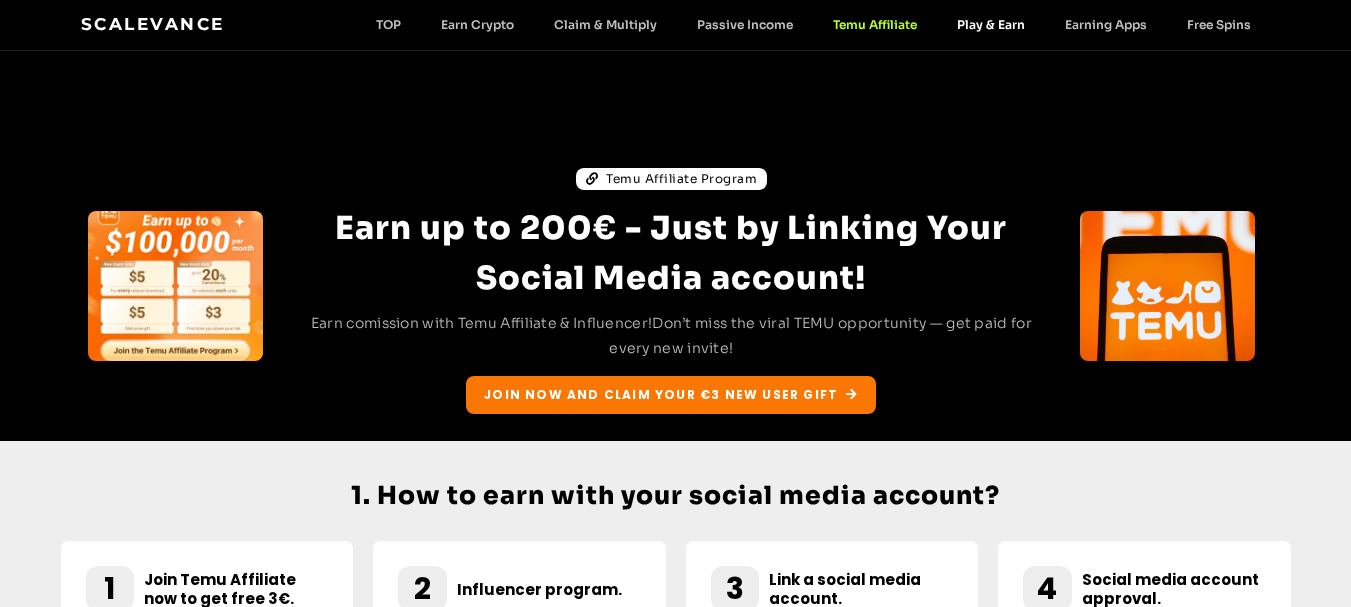 click on "Play & Earn" 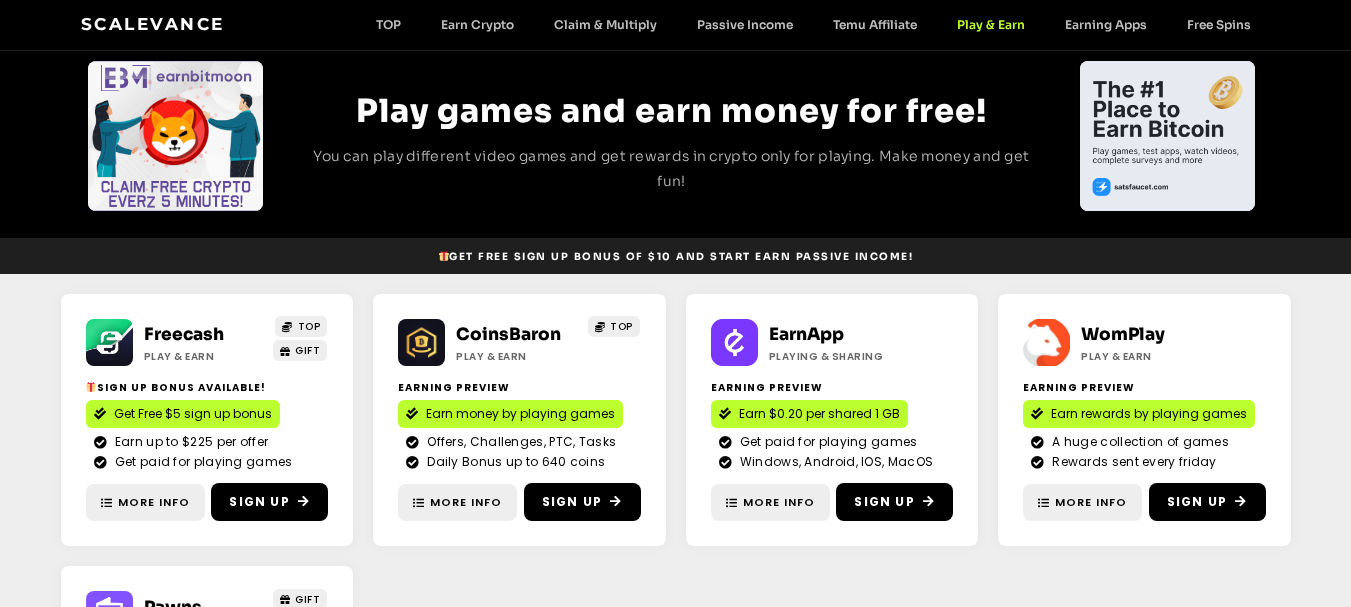 scroll, scrollTop: 0, scrollLeft: 0, axis: both 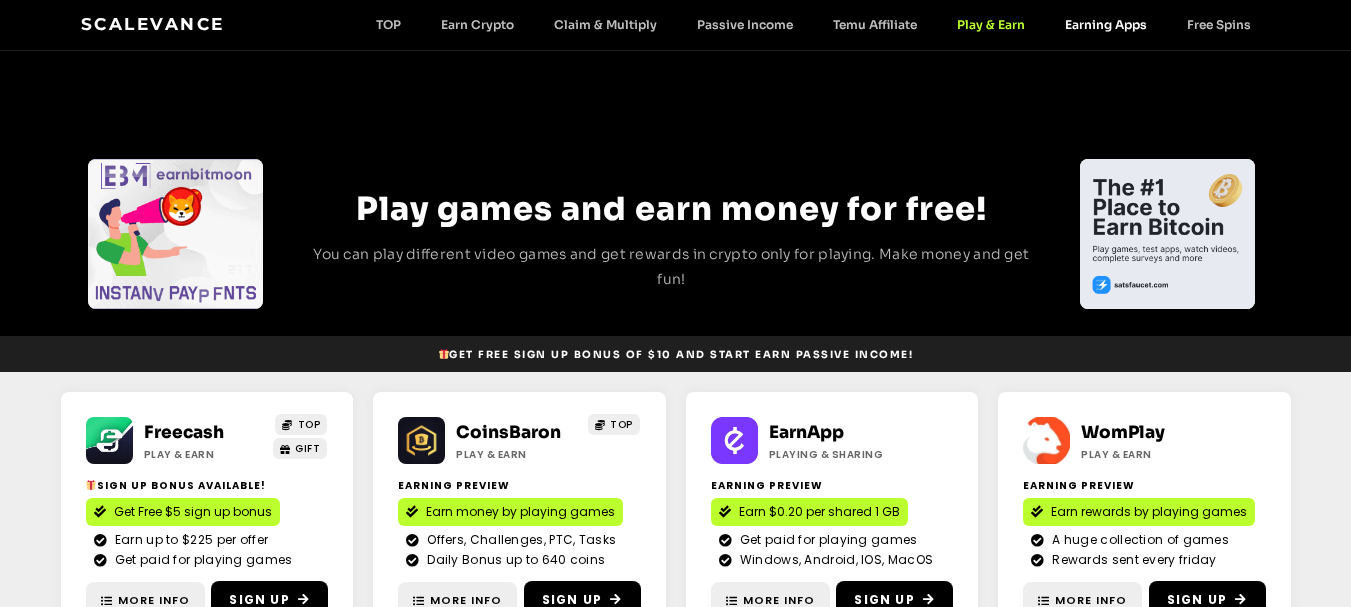 click on "Earning Apps" 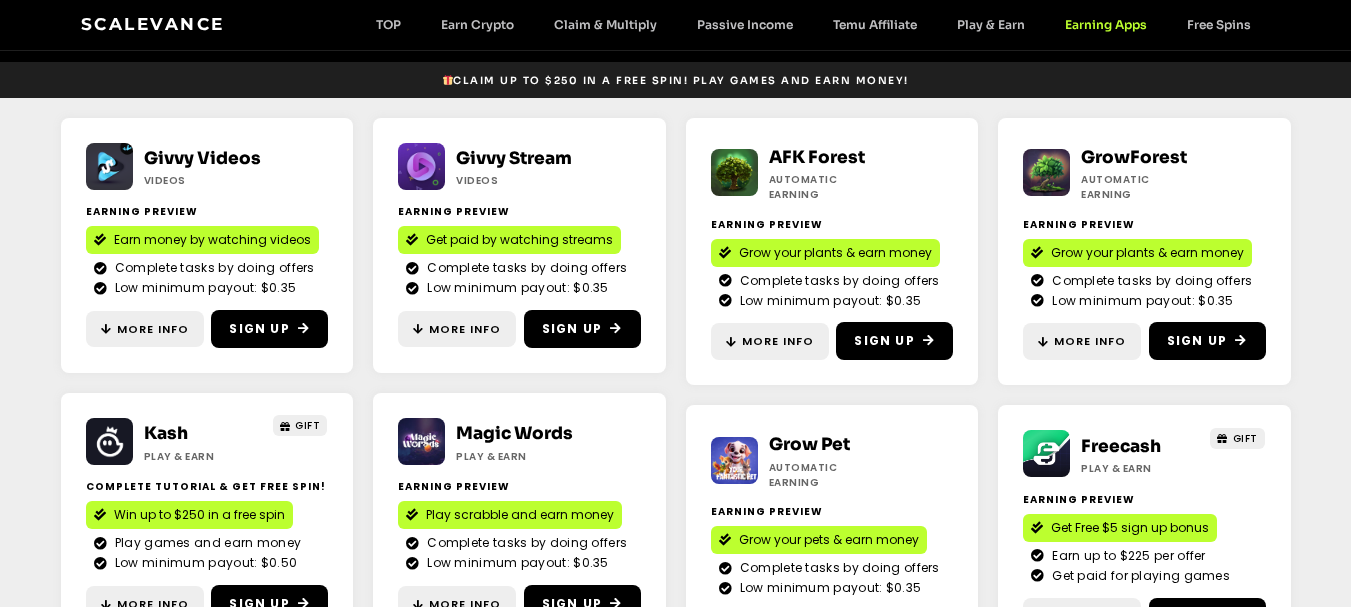 scroll, scrollTop: 0, scrollLeft: 0, axis: both 